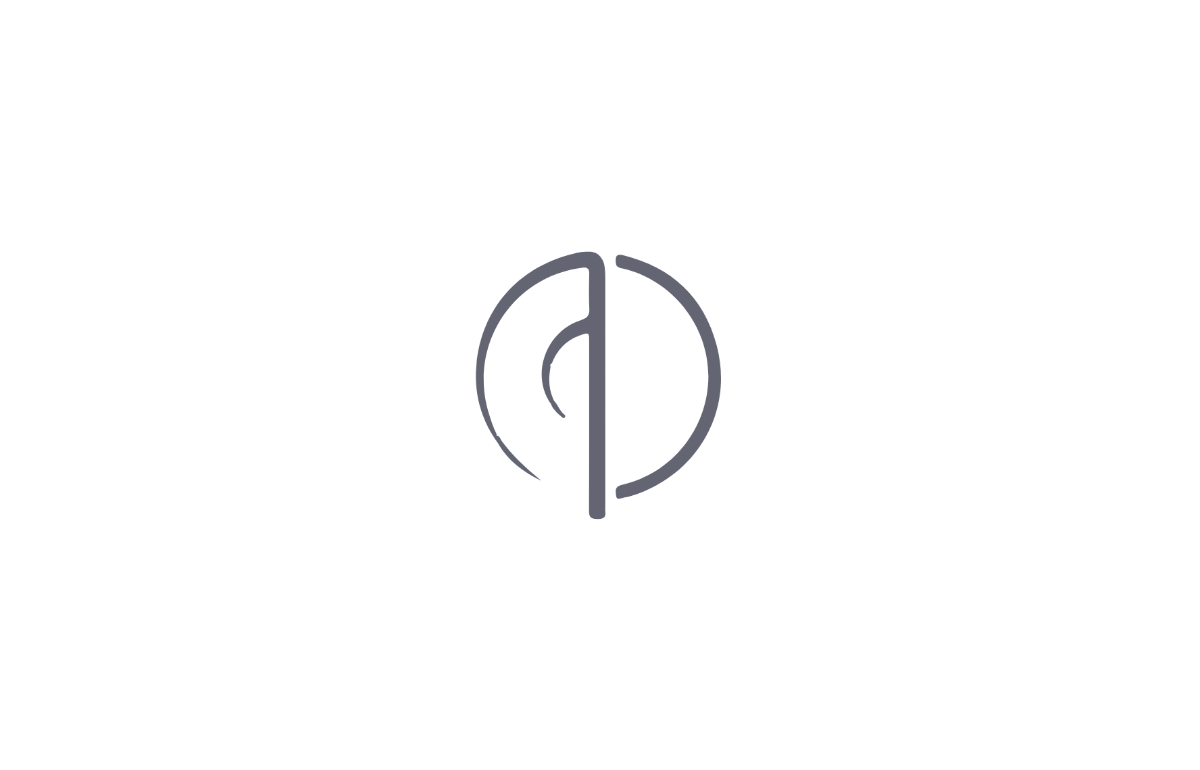 scroll, scrollTop: 0, scrollLeft: 0, axis: both 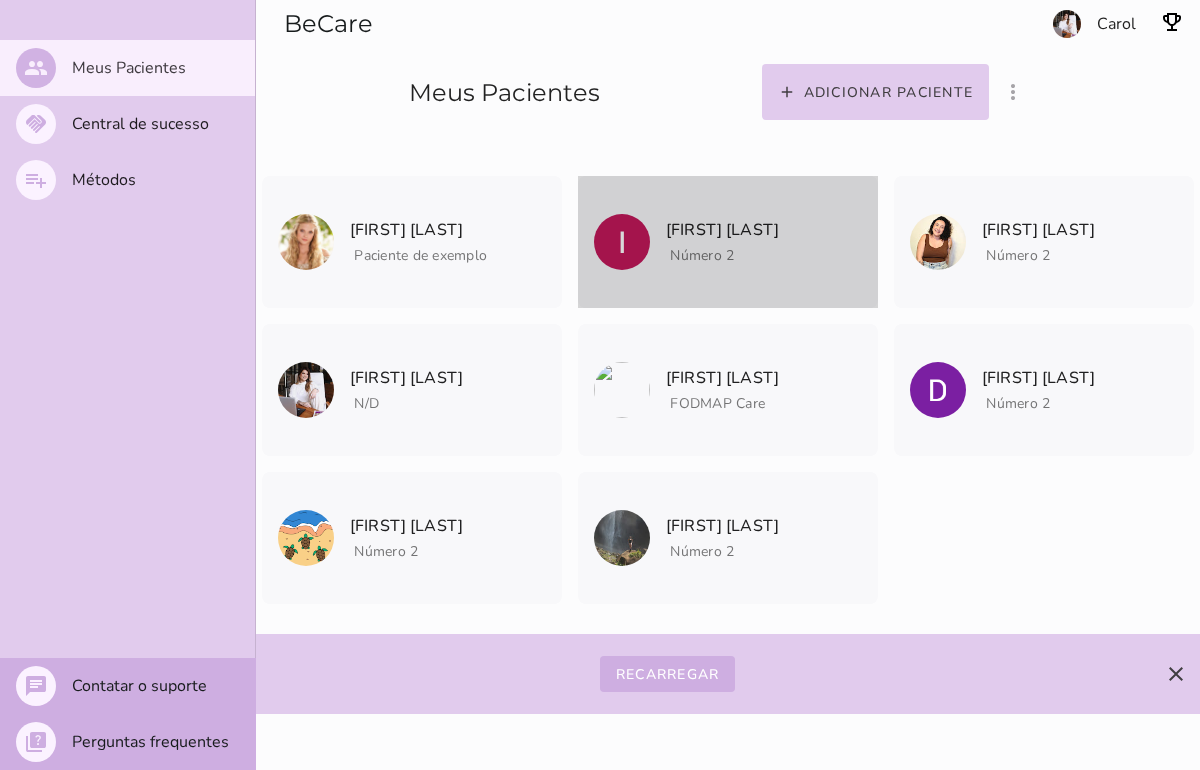 click on "[FIRST] [LAST]" 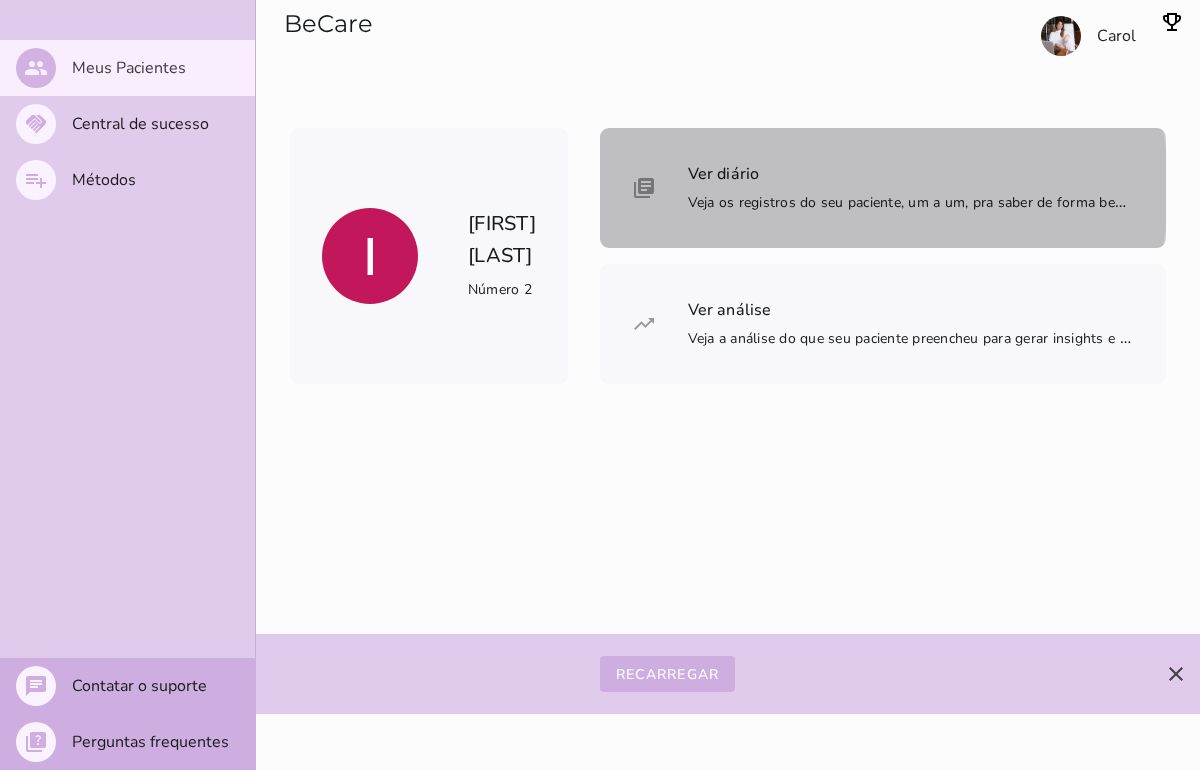 click on "Ver diário
Veja os registros do seu paciente, um a um, pra saber de forma bem detalhada
library_books" at bounding box center (883, 188) 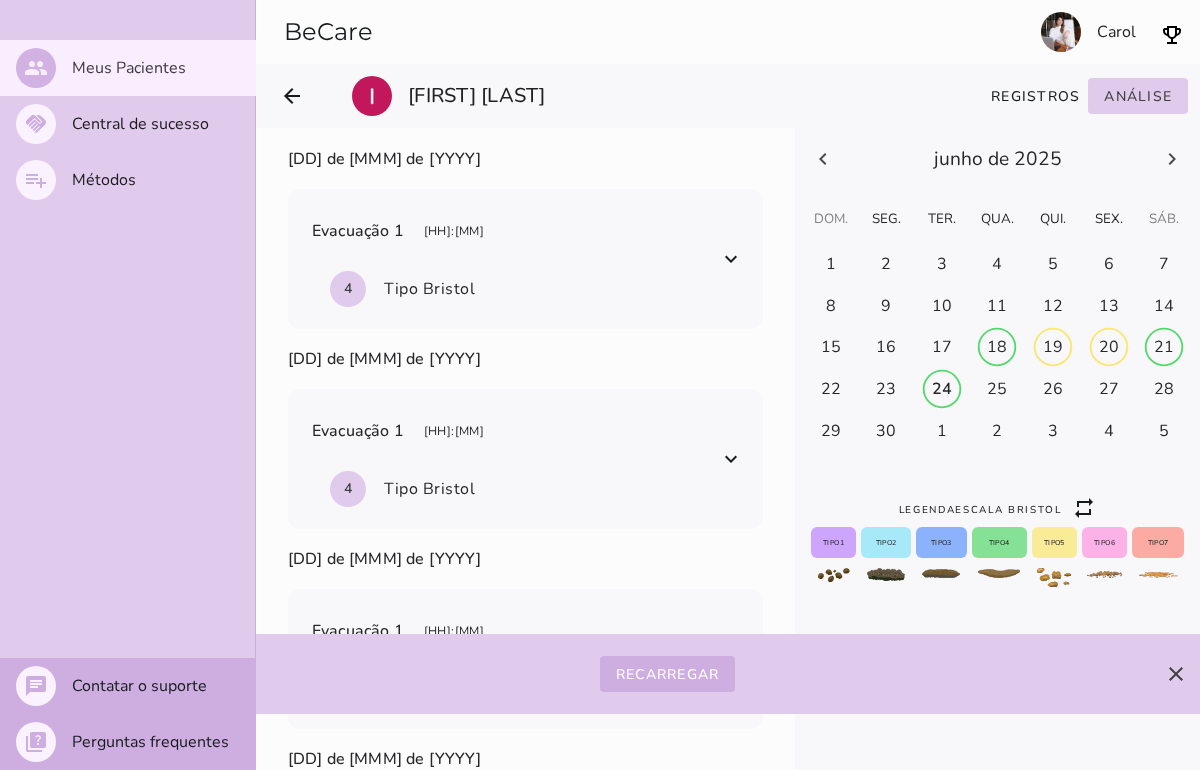 scroll, scrollTop: 0, scrollLeft: 0, axis: both 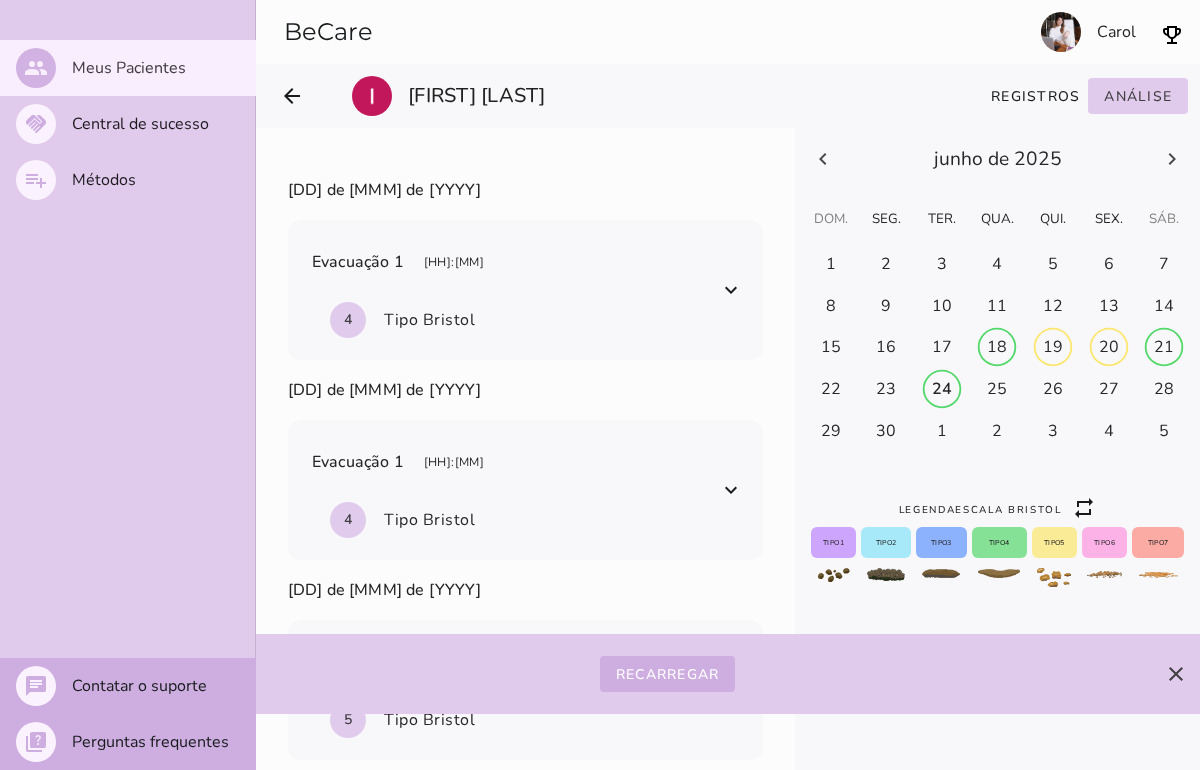 click 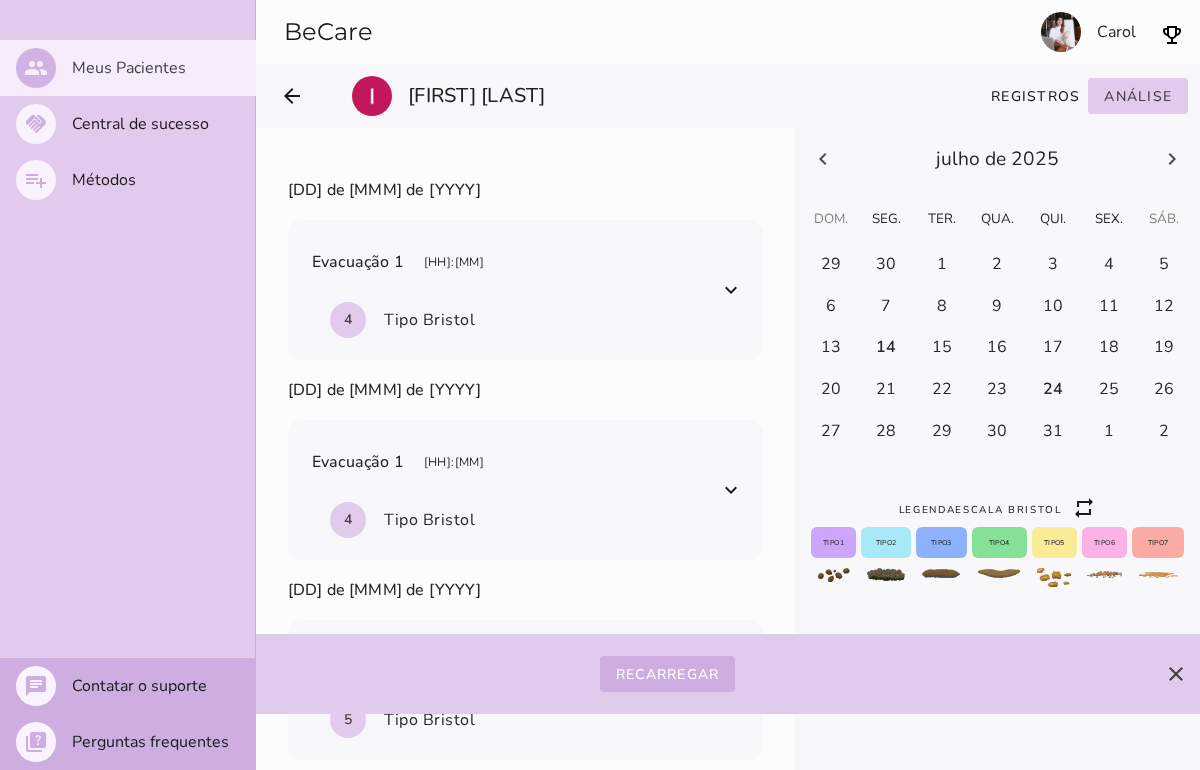 click on "Meus Pacientes" at bounding box center [0, 0] 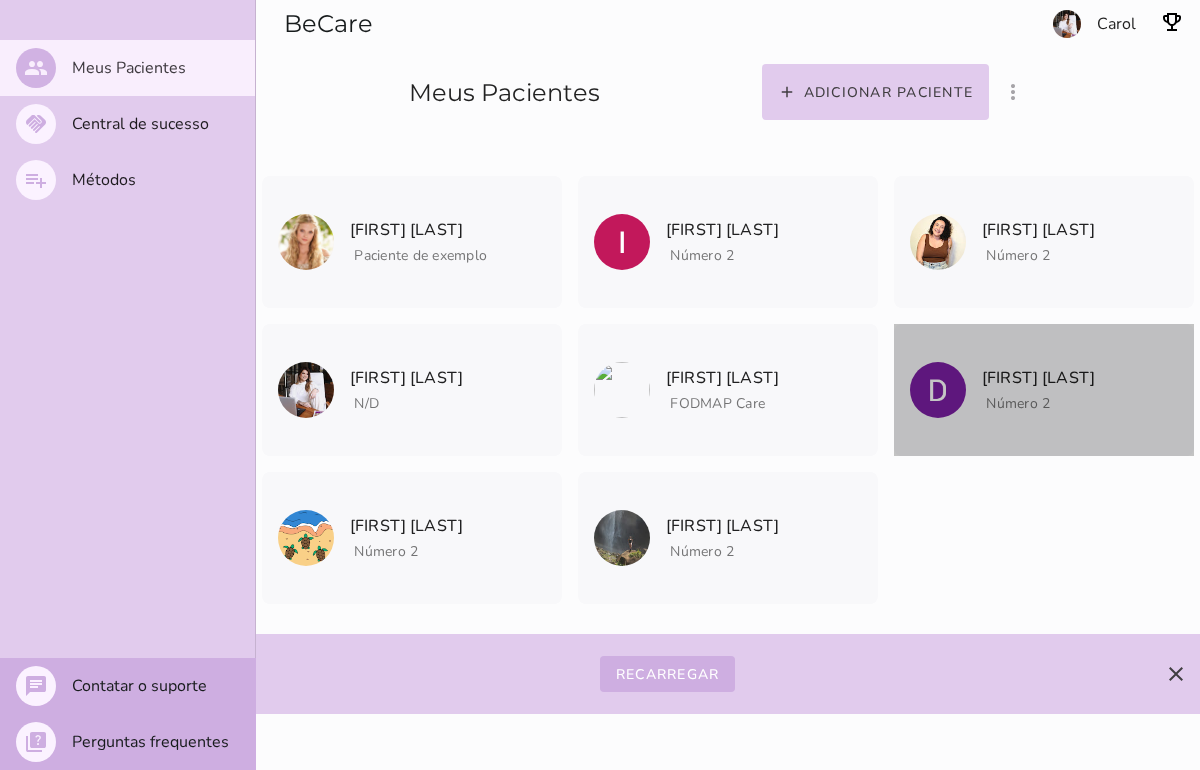 click on "[FIRST] [LAST]
Número 2
Arquivar paciente
Quando você finalizar a terapia digital com um paciente, utilize esta
opção para arquivar os dados do seu paciente.
O que muda?
Ao arquivar um paciente ele deixará de aparecer na listagem de
pacientes.
Caso queira visualizar ele novamente você deverá ir na opção 'mostrar
pacientes arquivados e convidados', logo a cima nos três pontinhos
(⋮).
Me ajude a entender como foi a terapia com  [FIRST]  para
arquivar?
Entender como suas conduta funciona nos ajuda a adaptar o BeCare
para suas necessidades.
[FIRST]  abandonou a terapia" 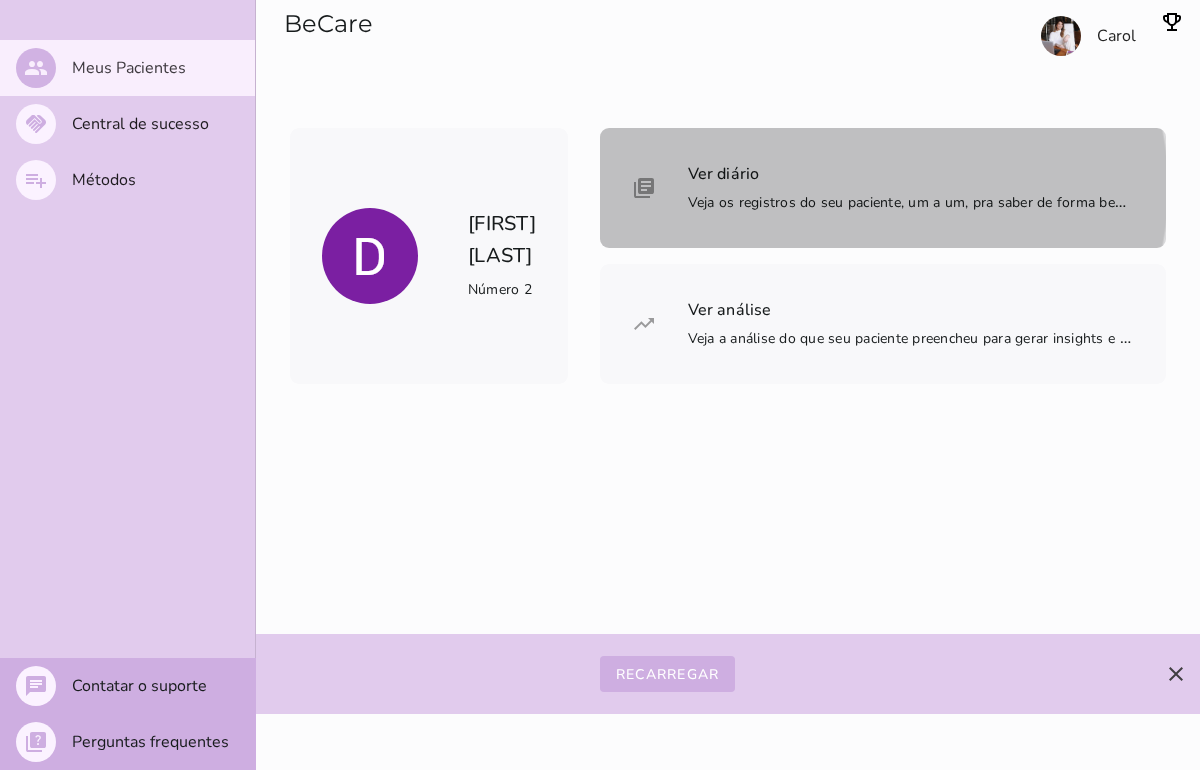 click on "Ver diário
Veja os registros do seu paciente, um a um, pra saber de forma bem detalhada
library_books" at bounding box center [883, 188] 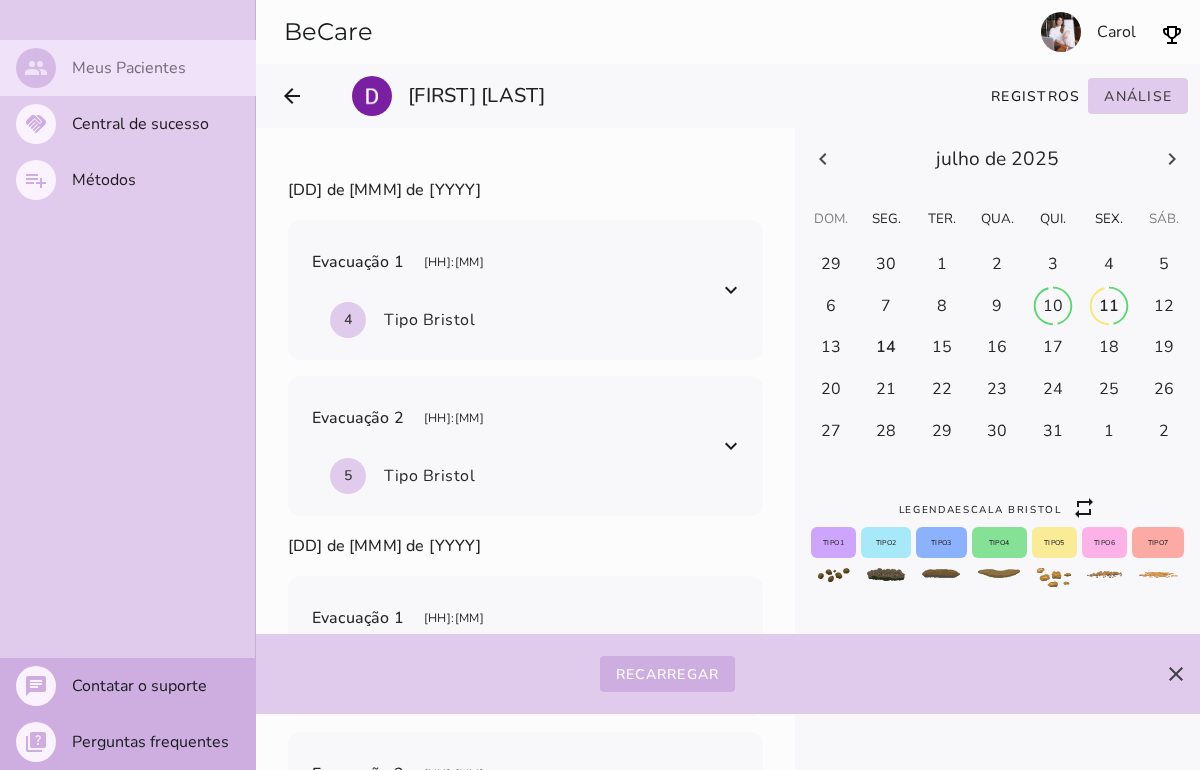 click on "Meus Pacientes" at bounding box center [0, 0] 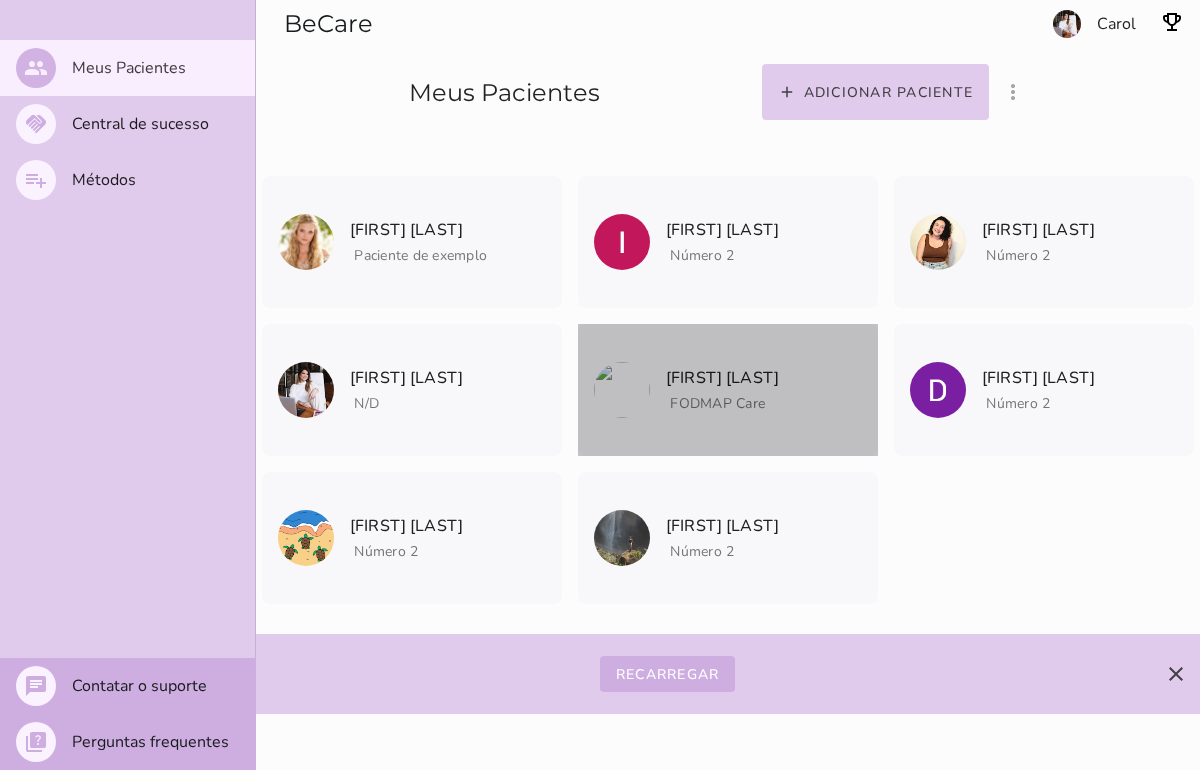 click on "[FIRST] [LAST]
FODMAP Care
Arquivar paciente
Quando você finalizar a terapia digital com um paciente, utilize esta
opção para arquivar os dados do seu paciente.
O que muda?
Ao arquivar um paciente ele deixará de aparecer na listagem de
pacientes.
Caso queira visualizar ele novamente você deverá ir na opção 'mostrar
pacientes arquivados e convidados', logo a cima nos três pontinhos
(⋮).
Me ajude a entender como foi a terapia com  [FIRST]  para
arquivar?
Entender como suas conduta funciona nos ajuda a adaptar o BeCare
para suas necessidades.
[FIRST]  abandonou a terapia" 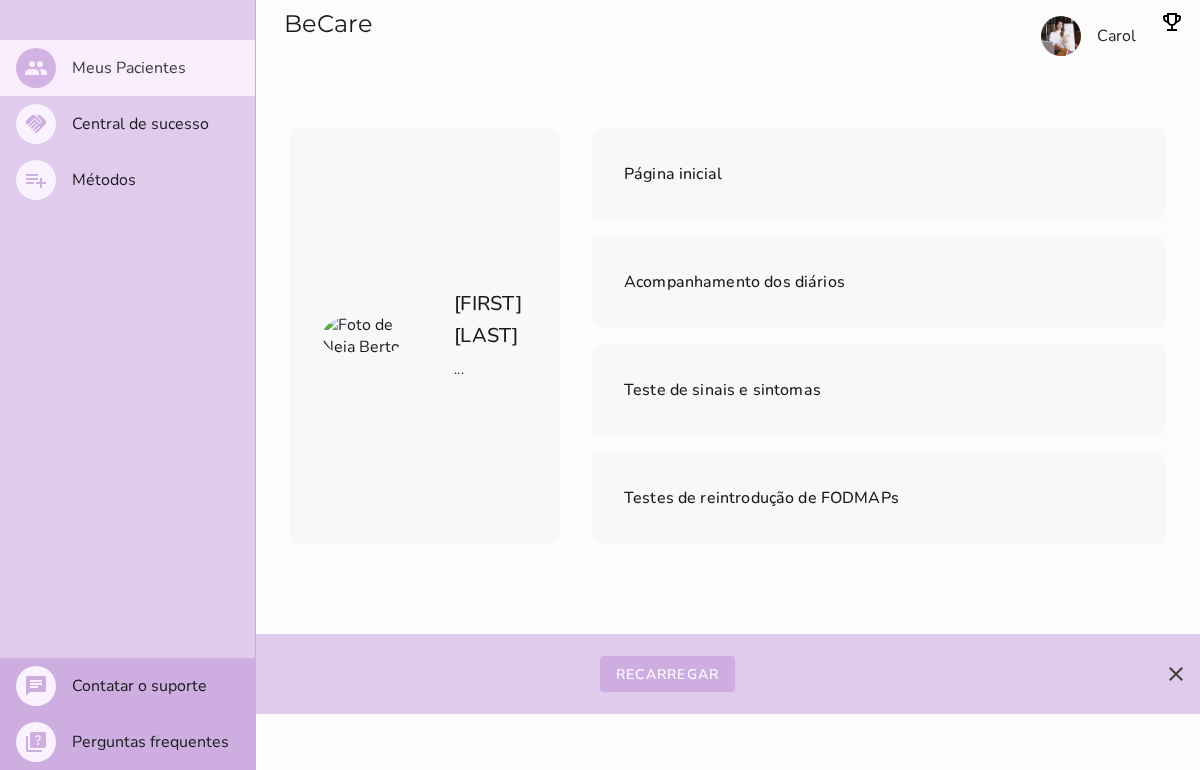 click on "Página inicial
Acompanhamento dos diários
Teste de sinais e sintomas
Testes de reintrodução de FODMAPs" at bounding box center (879, 336) 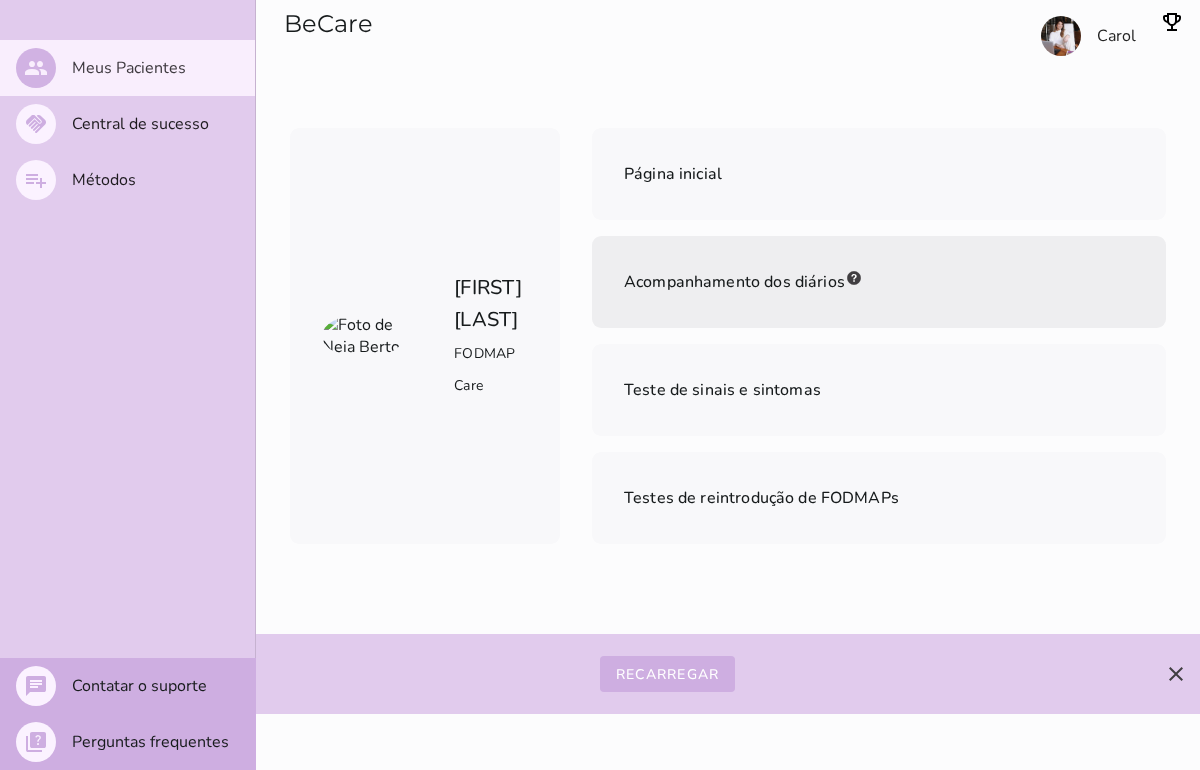 click on "Acompanhamento dos diários" at bounding box center (879, 282) 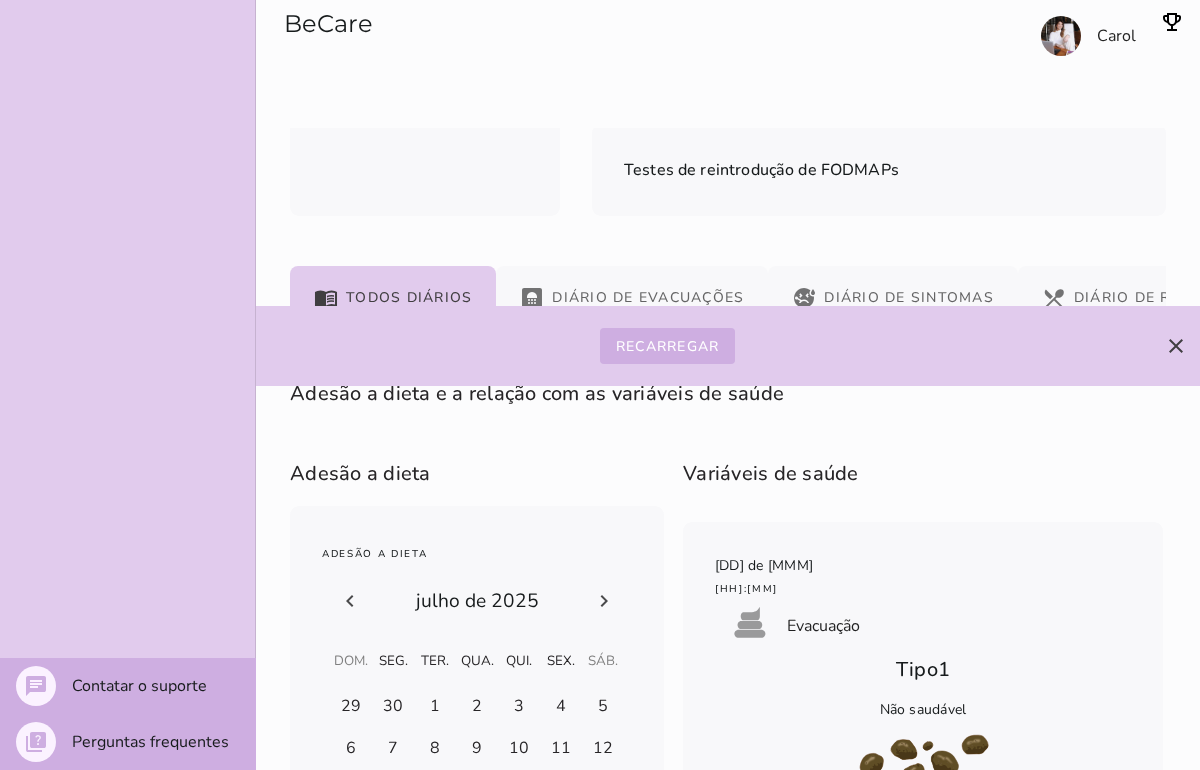 scroll, scrollTop: 326, scrollLeft: 0, axis: vertical 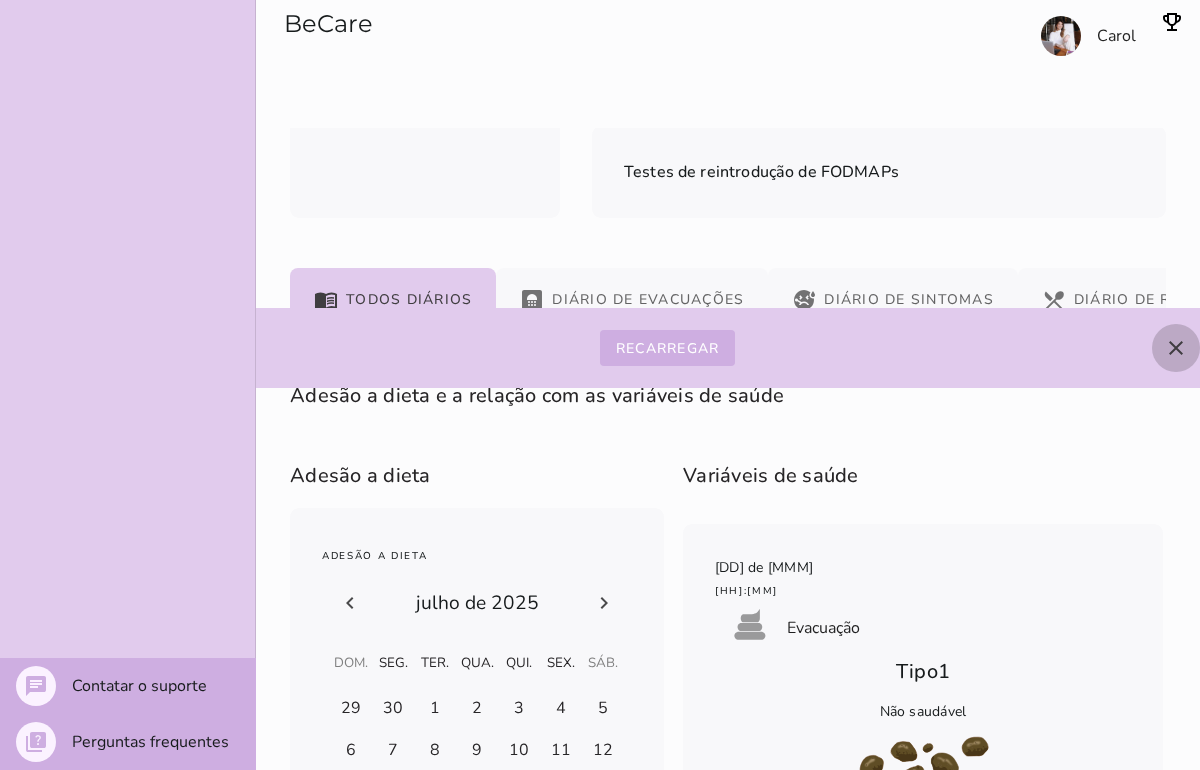 click on "close" 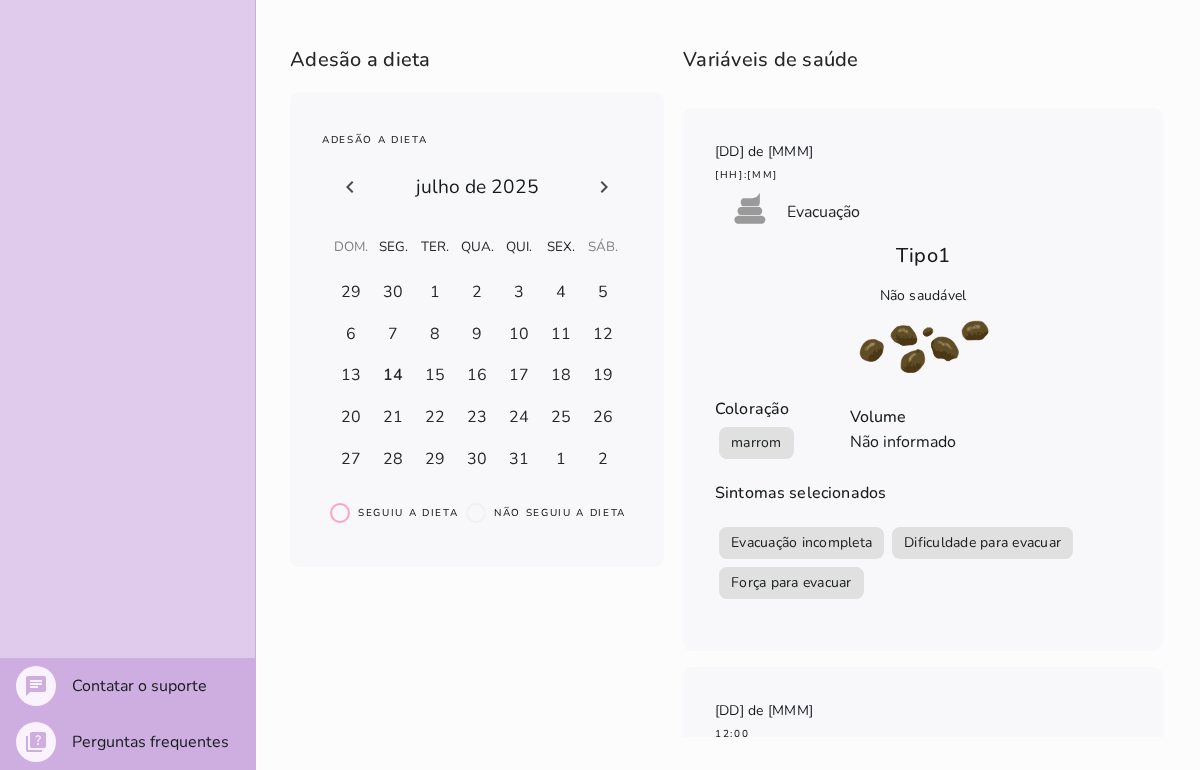 scroll, scrollTop: 743, scrollLeft: 0, axis: vertical 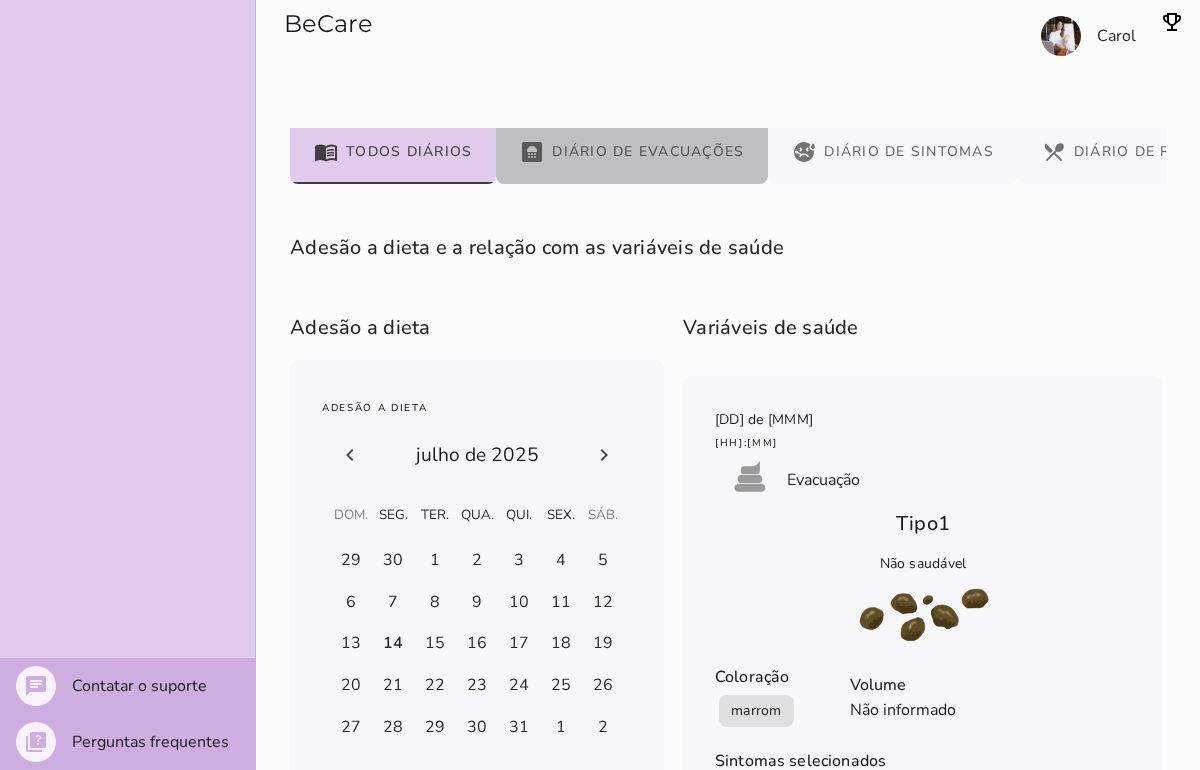 click on "bathroom
Diário de Evacuações" at bounding box center (632, 152) 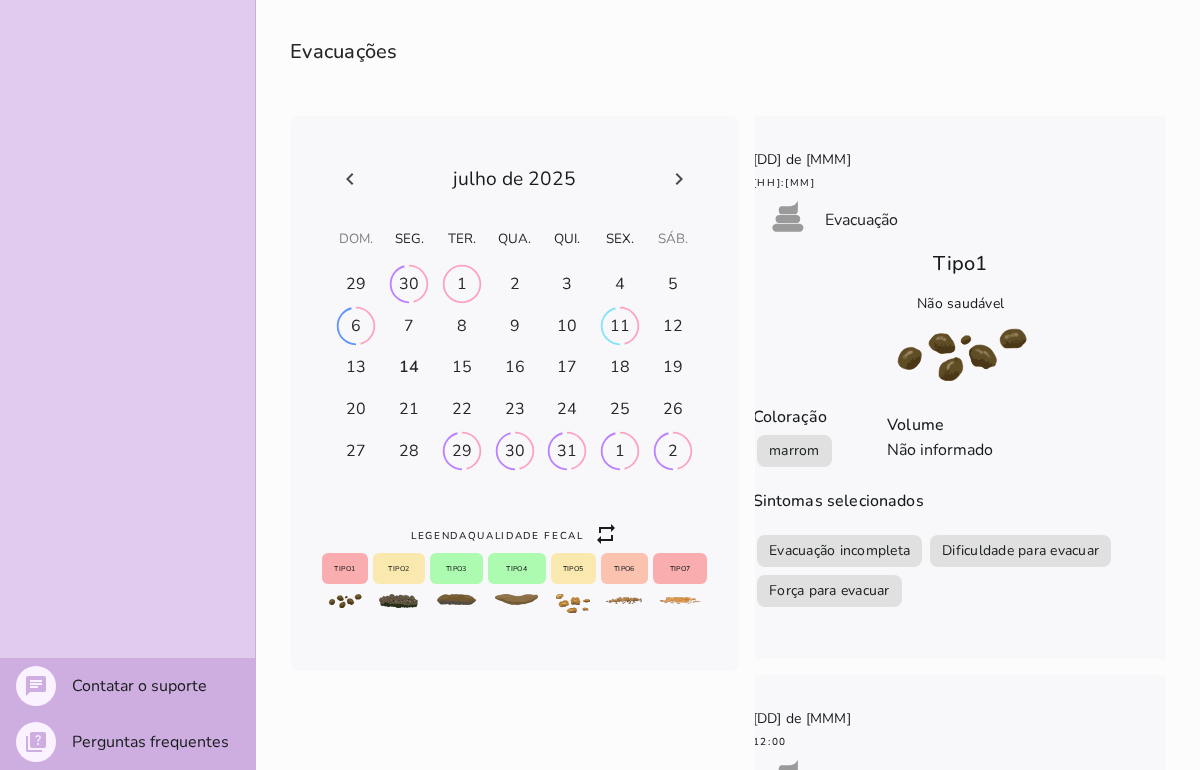 scroll, scrollTop: 676, scrollLeft: 0, axis: vertical 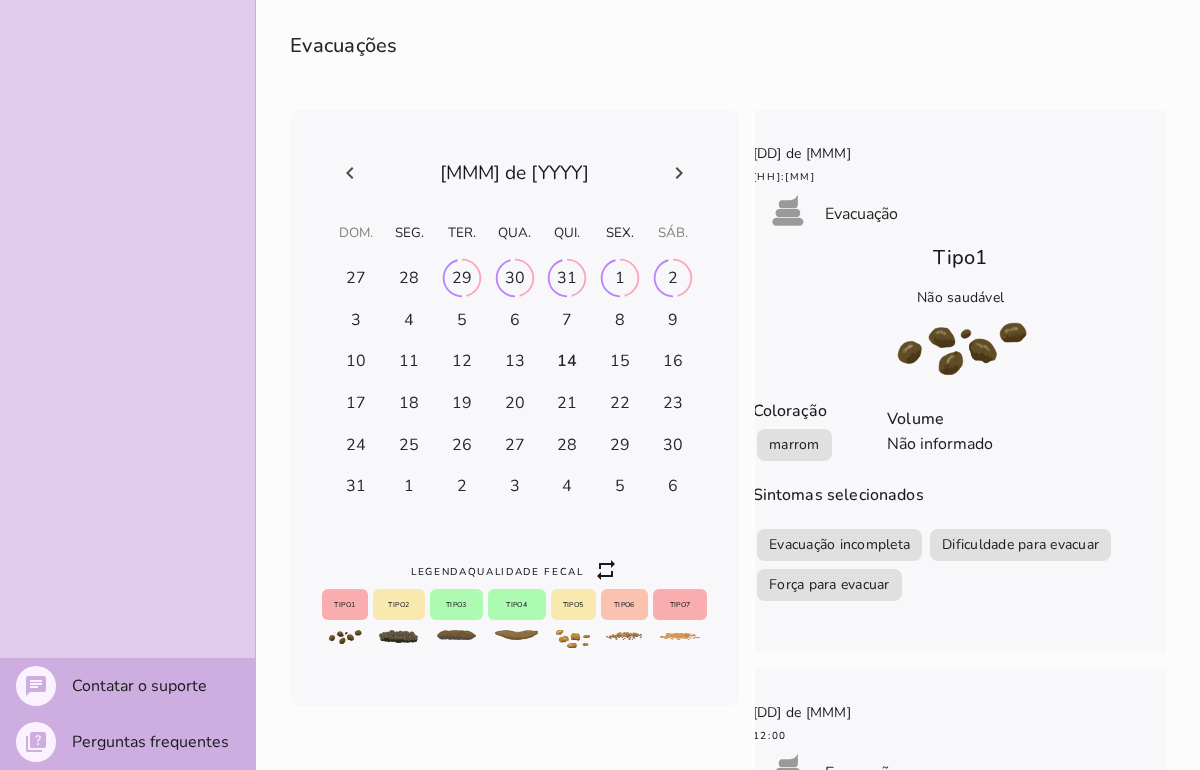 click 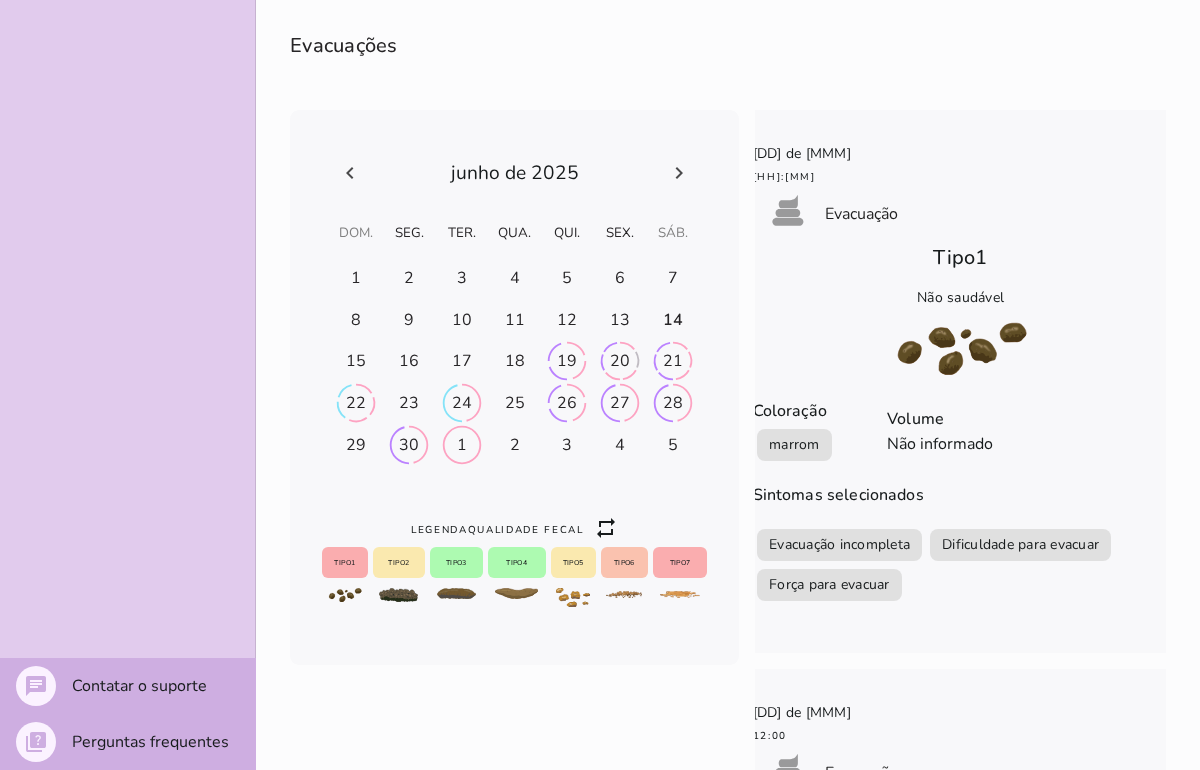 click 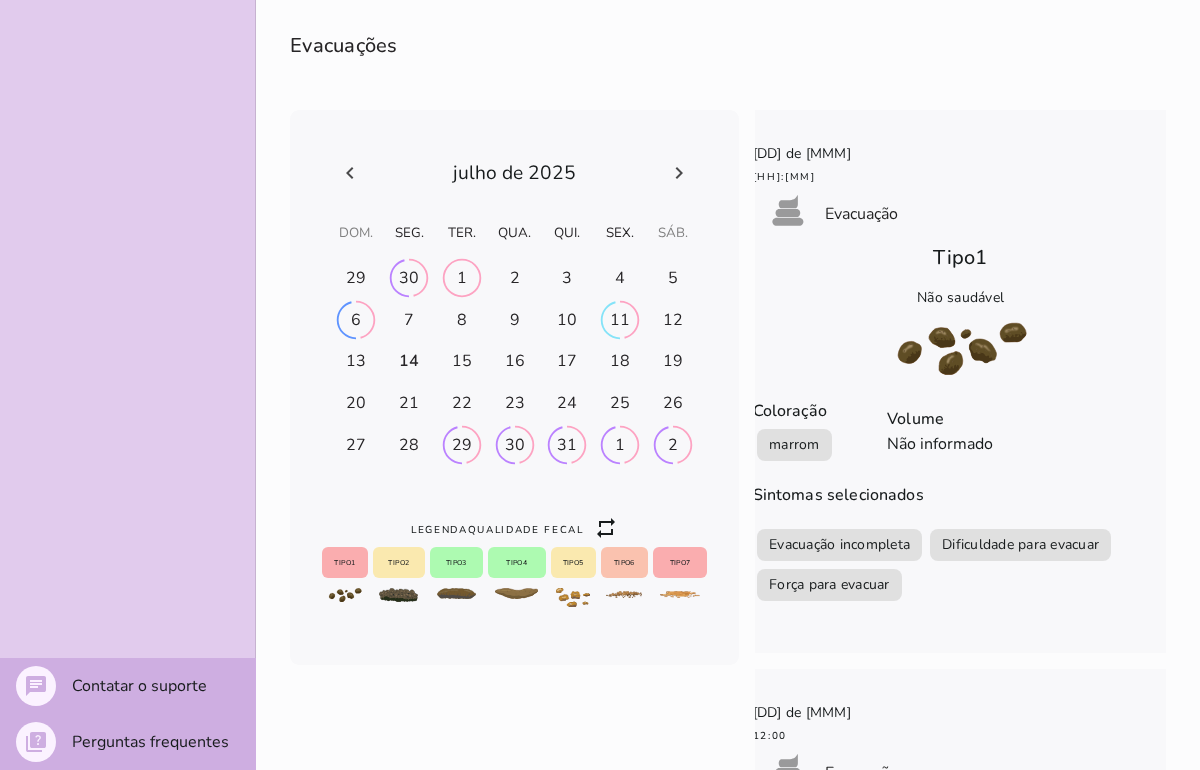 click 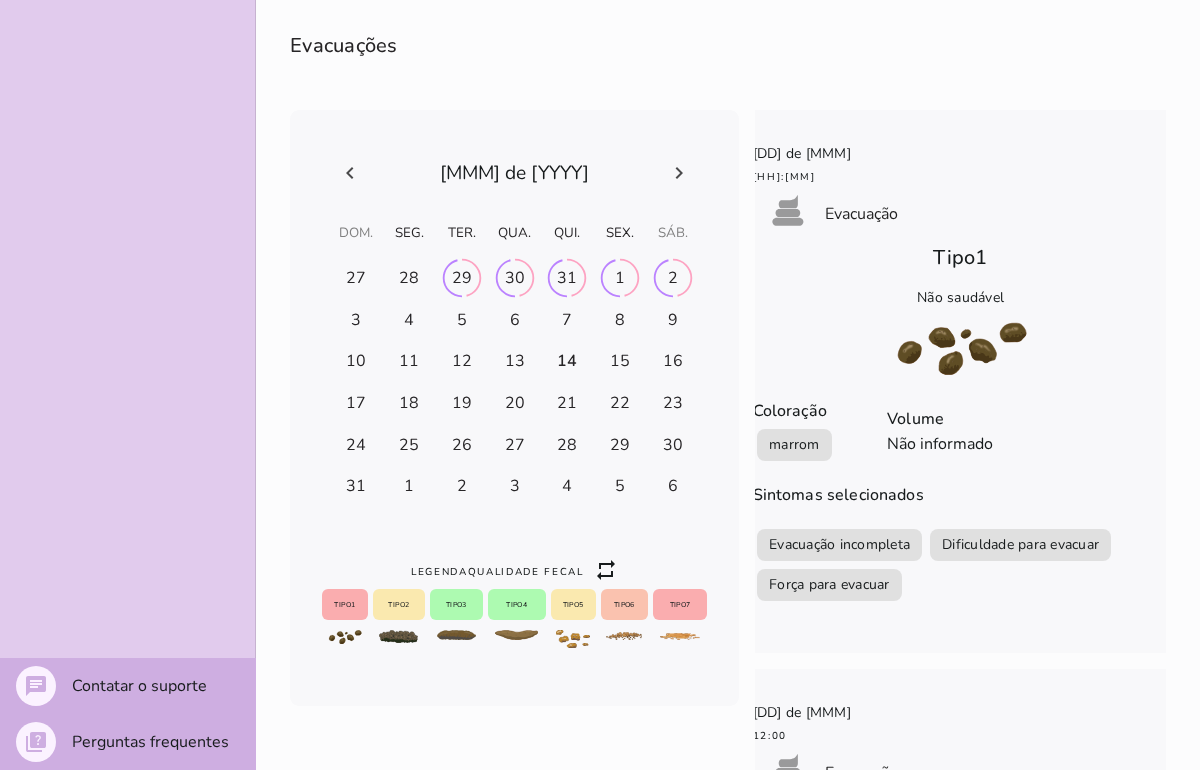 click 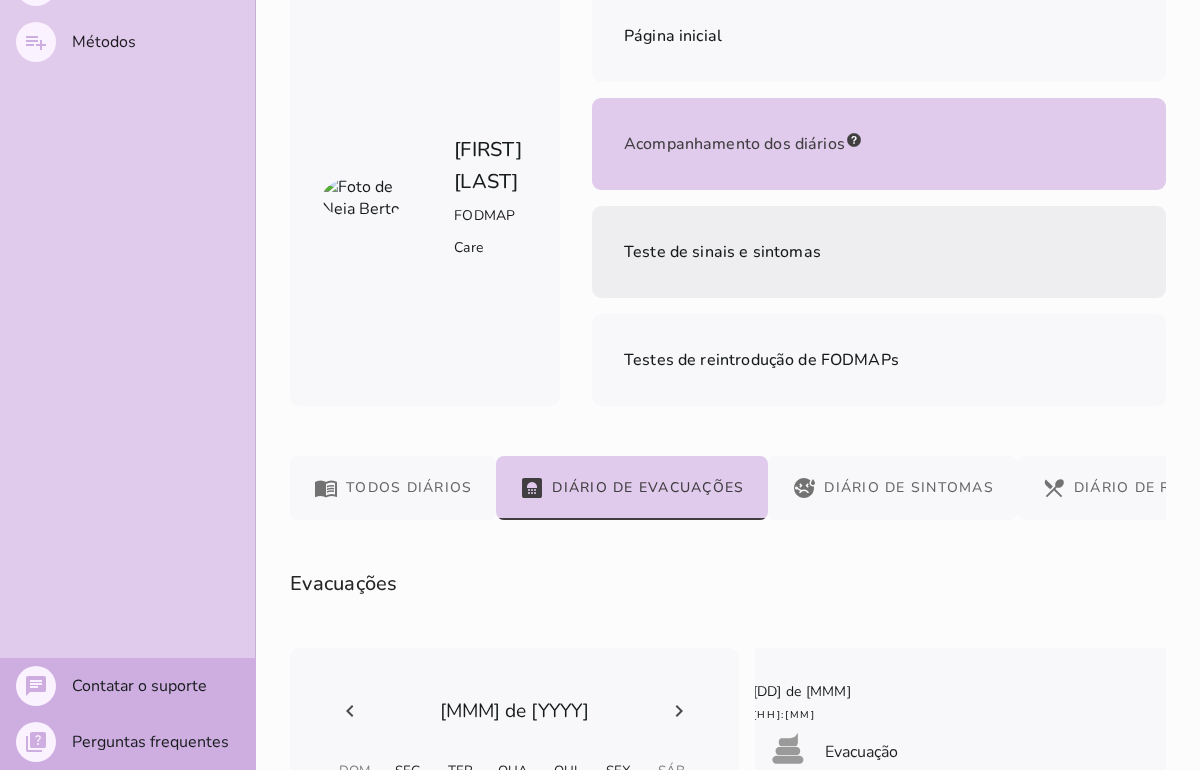 scroll, scrollTop: 144, scrollLeft: 0, axis: vertical 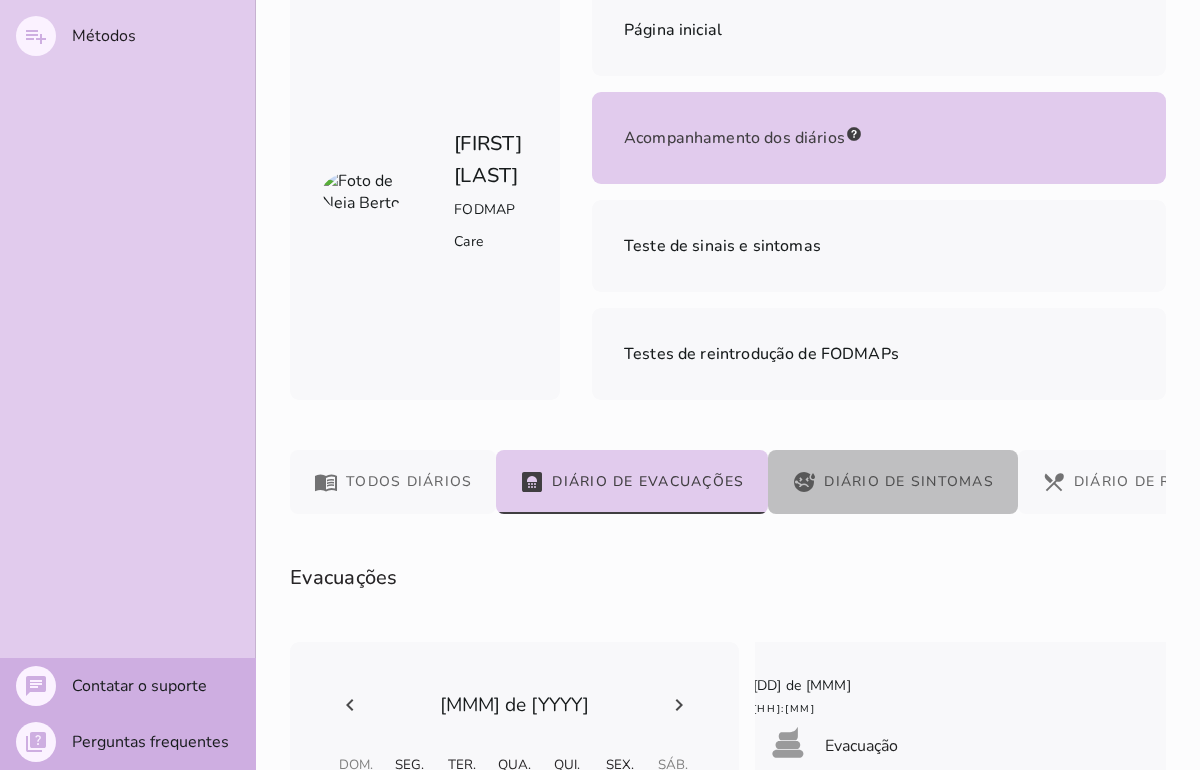 click on "sick
Diário de Sintomas" at bounding box center (893, 482) 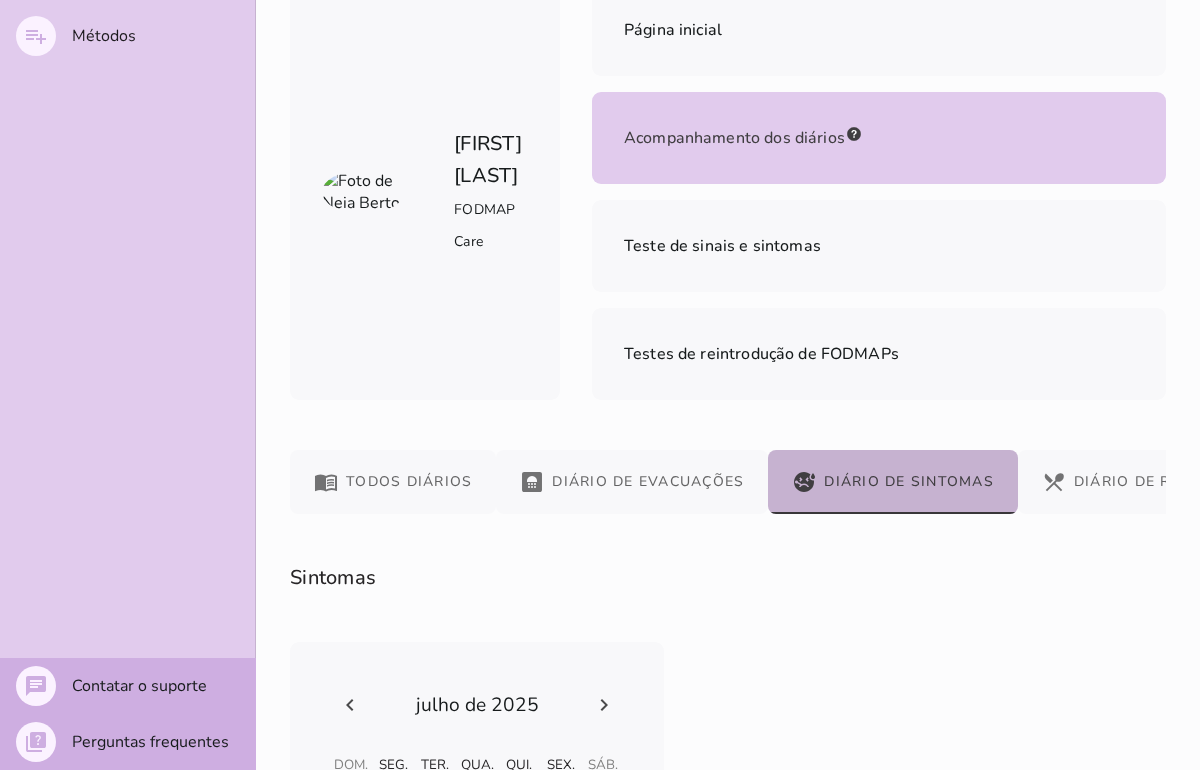 scroll, scrollTop: 0, scrollLeft: 185, axis: horizontal 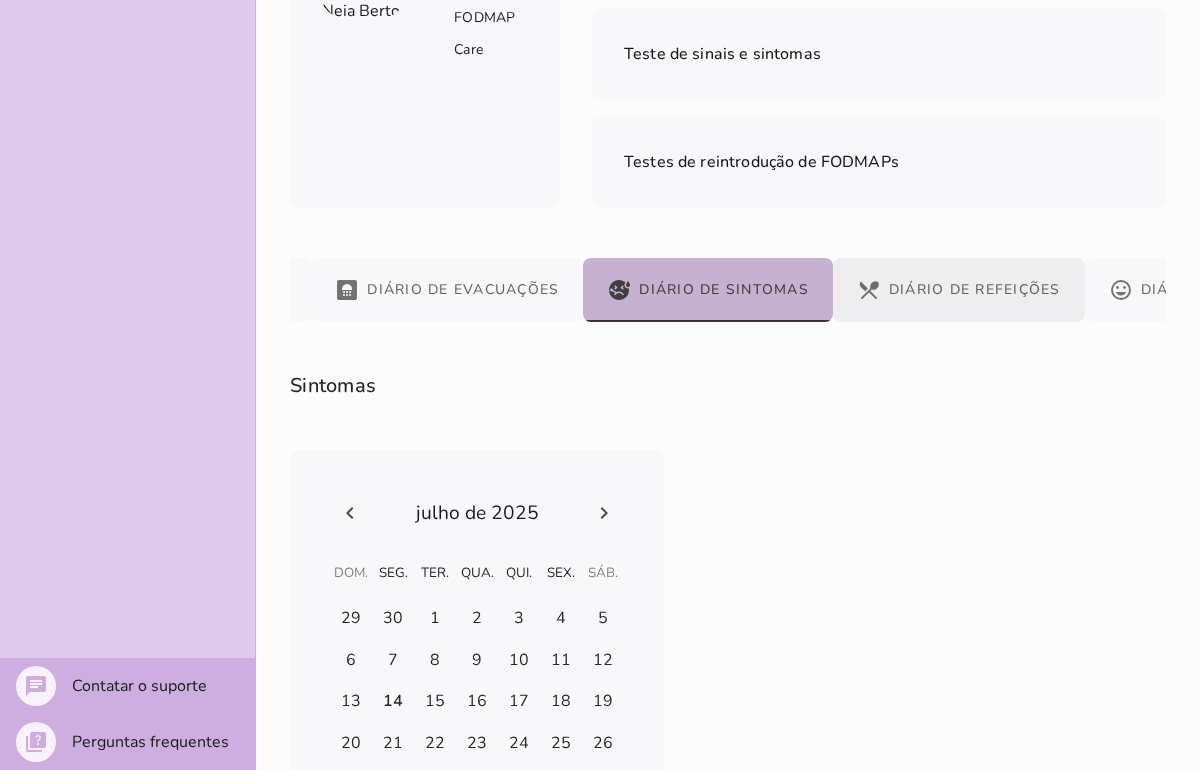 click on "restaurant_menu
Diário de Refeições" at bounding box center [959, 290] 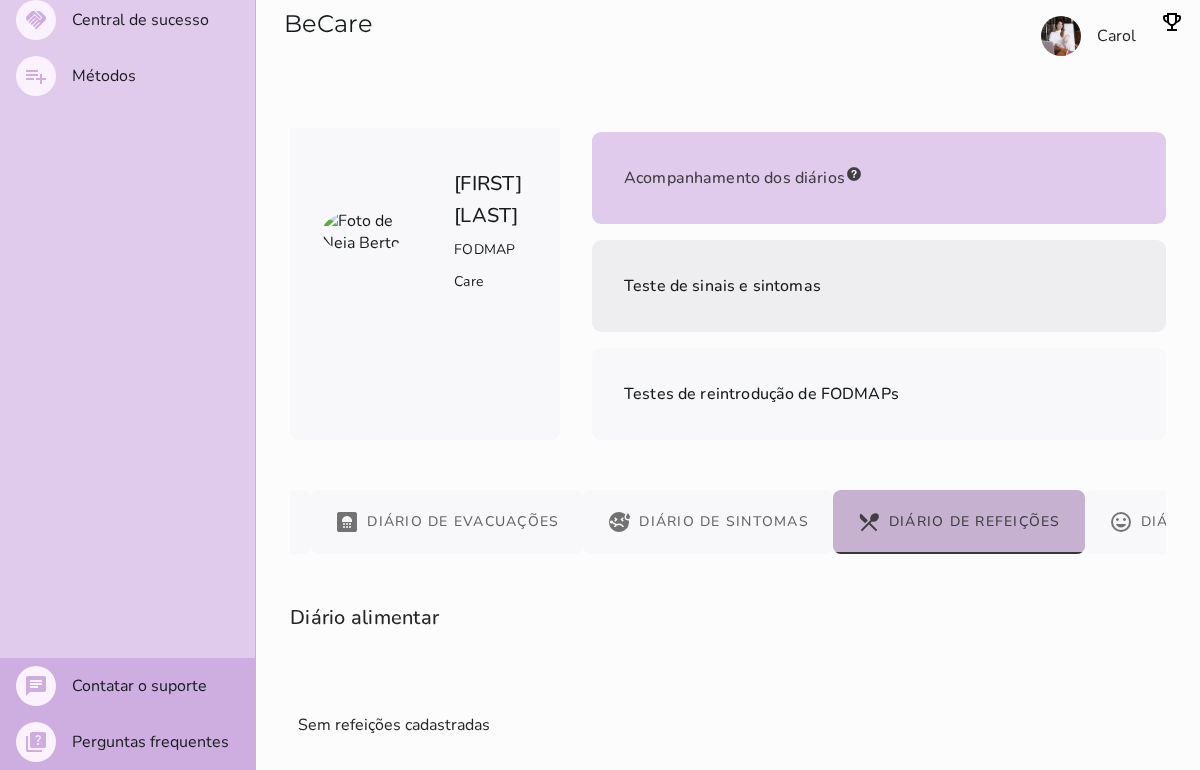 scroll, scrollTop: 103, scrollLeft: 0, axis: vertical 